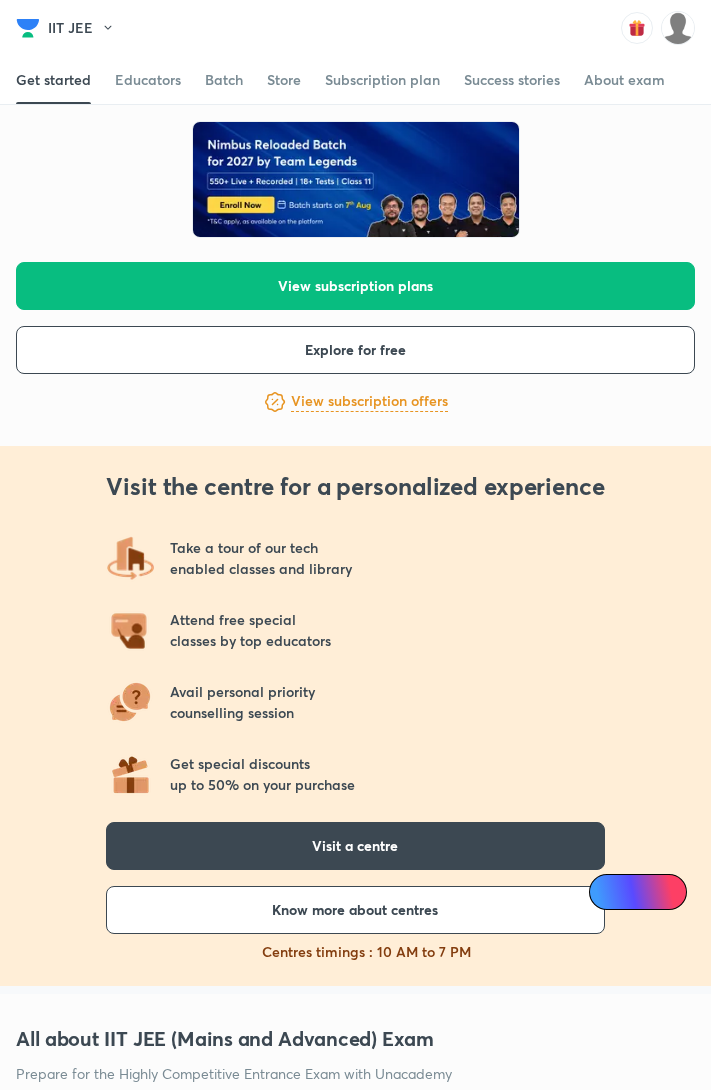 scroll, scrollTop: 0, scrollLeft: 0, axis: both 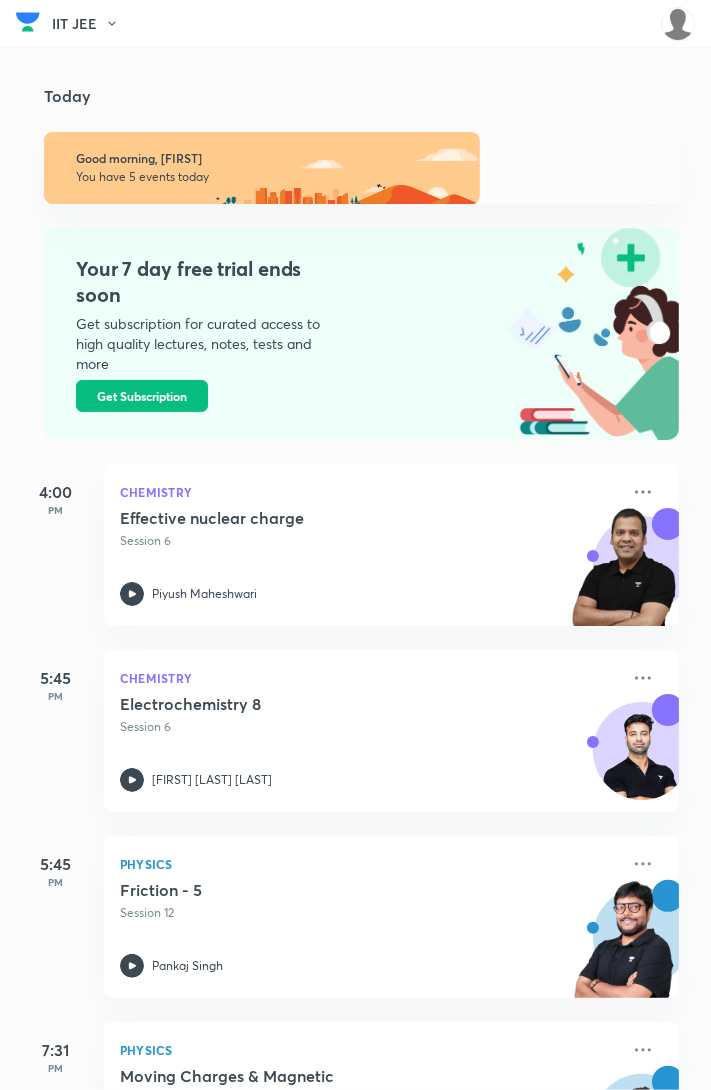 click on "Today" at bounding box center (371, 96) 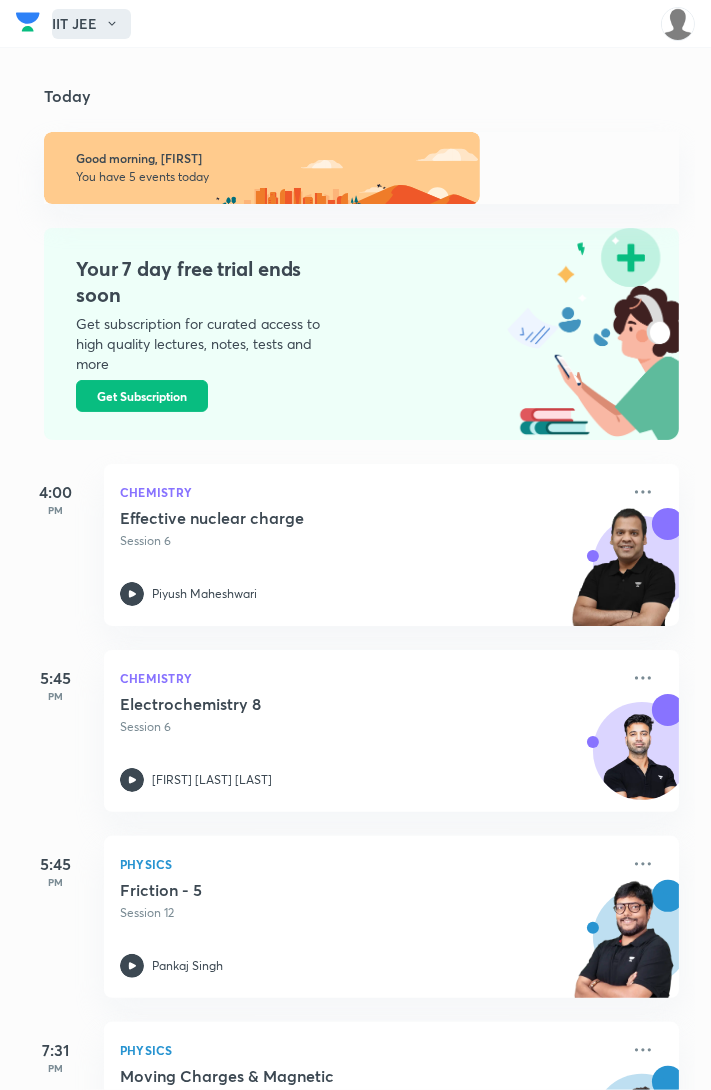 click on "IIT JEE" at bounding box center [91, 24] 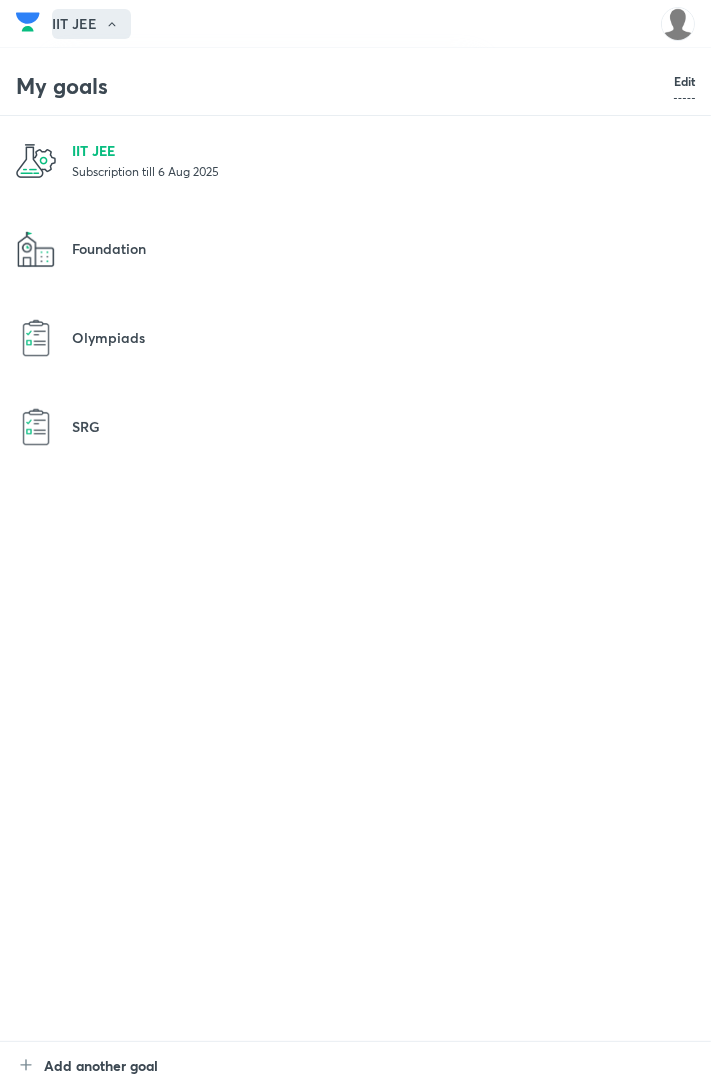 click on "IIT JEE" at bounding box center [383, 150] 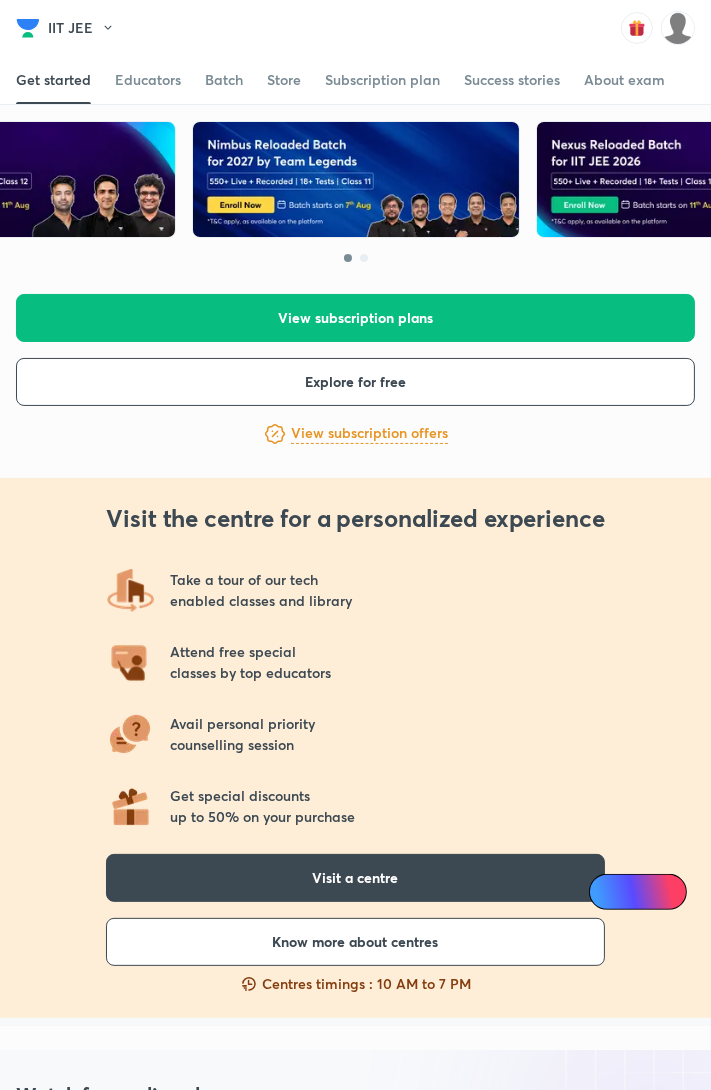 scroll, scrollTop: 162, scrollLeft: 0, axis: vertical 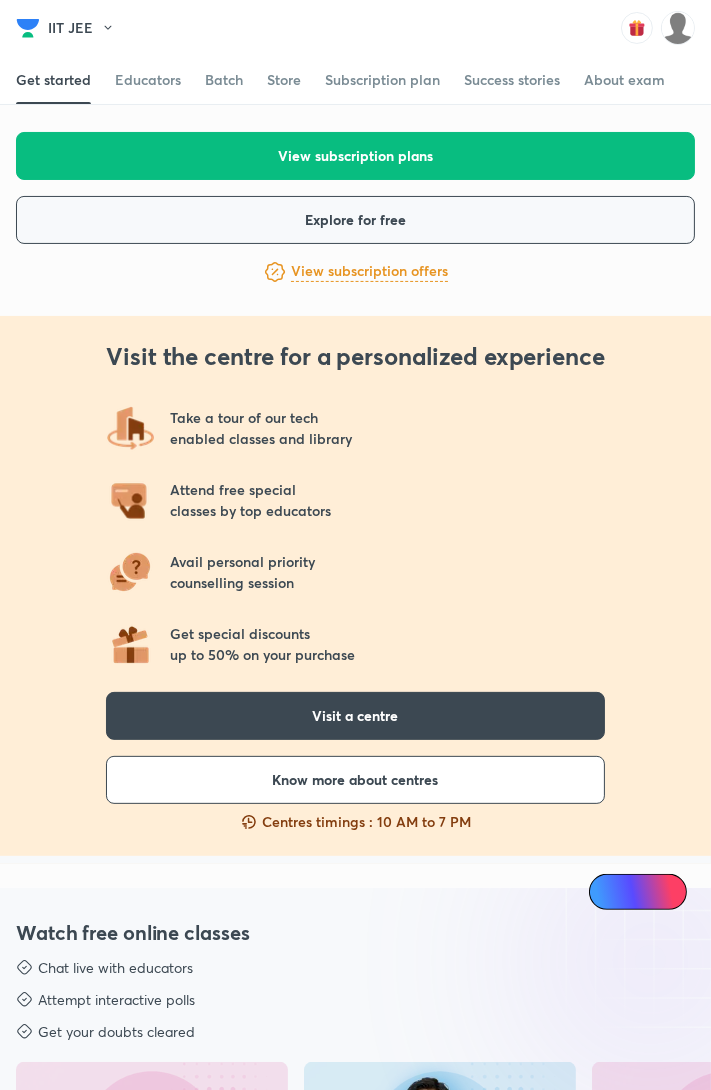 click on "Explore for free" at bounding box center [355, 220] 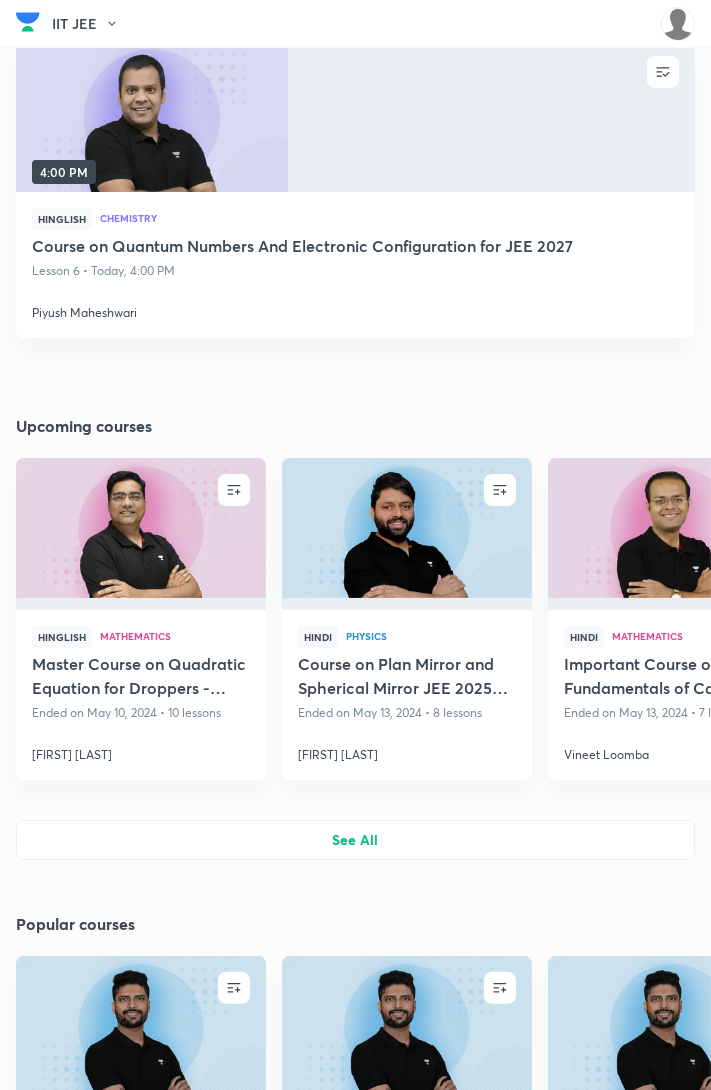 scroll, scrollTop: 148, scrollLeft: 0, axis: vertical 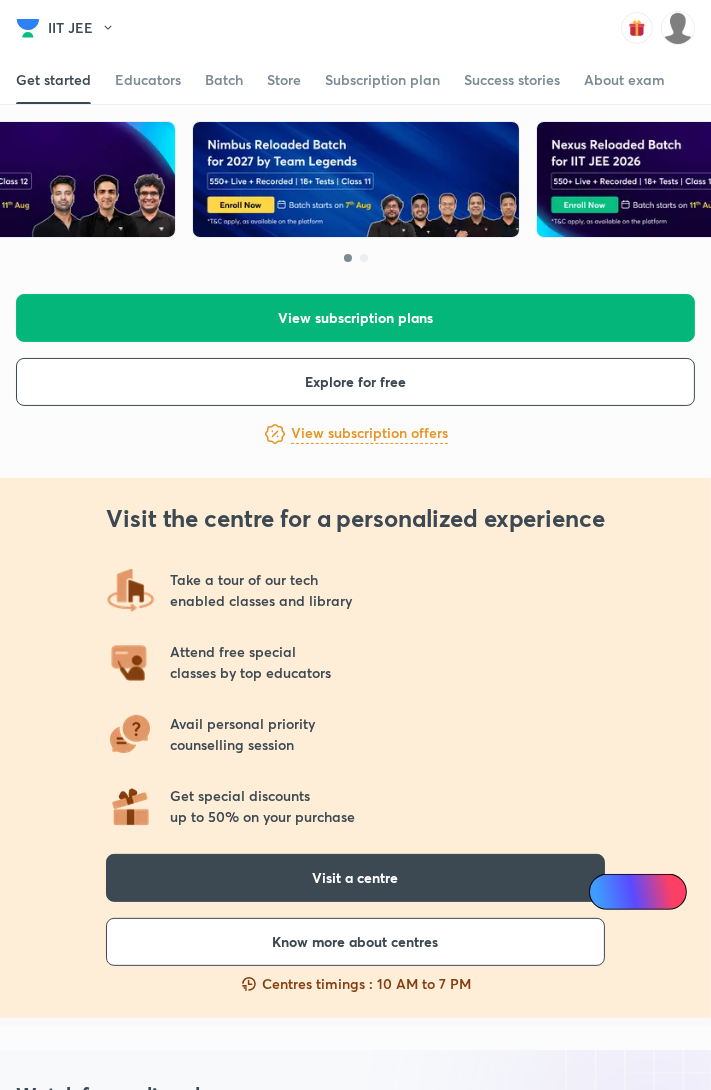 click on "View subscription plans" at bounding box center [355, 318] 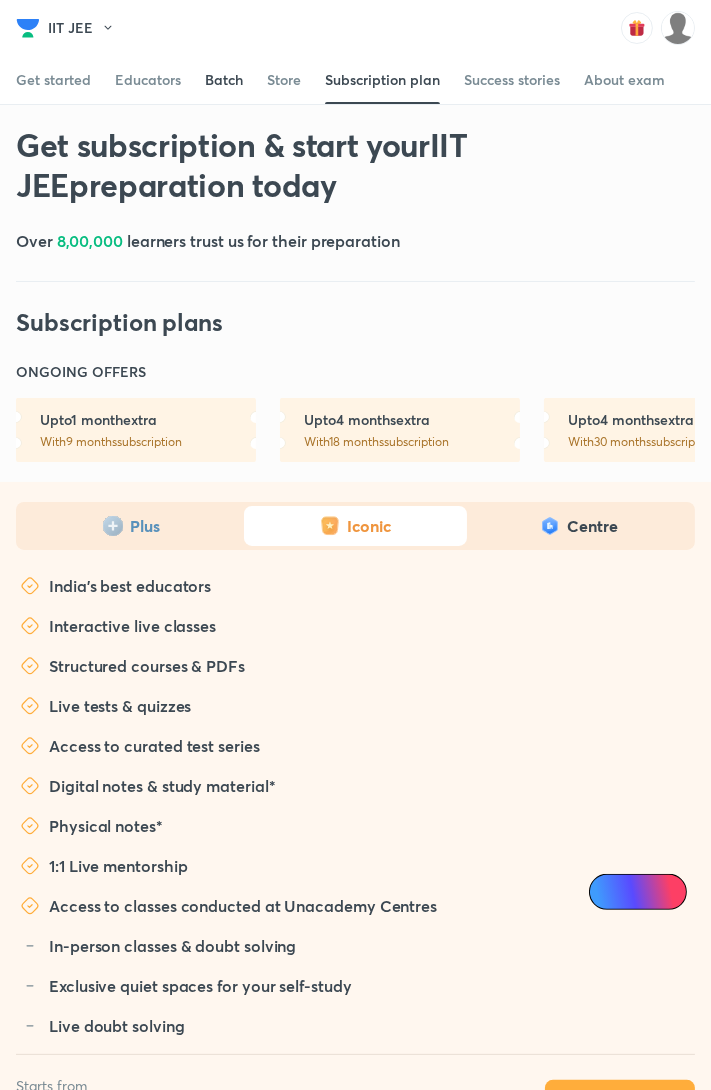 click on "Batch" at bounding box center [224, 80] 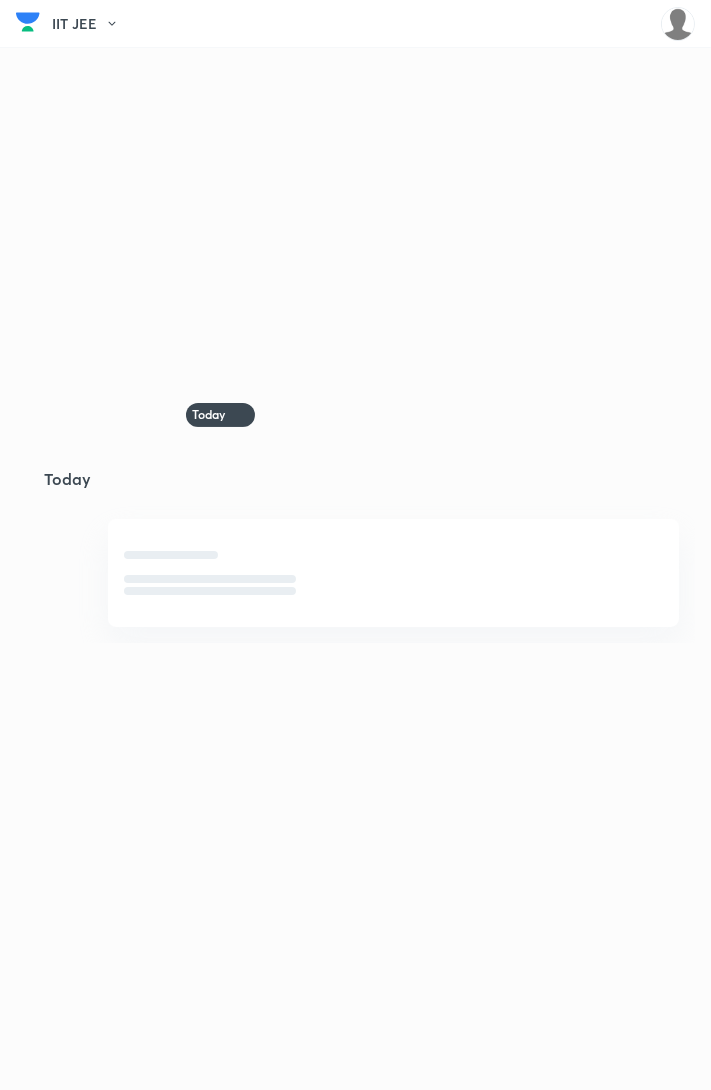 scroll, scrollTop: 0, scrollLeft: 0, axis: both 